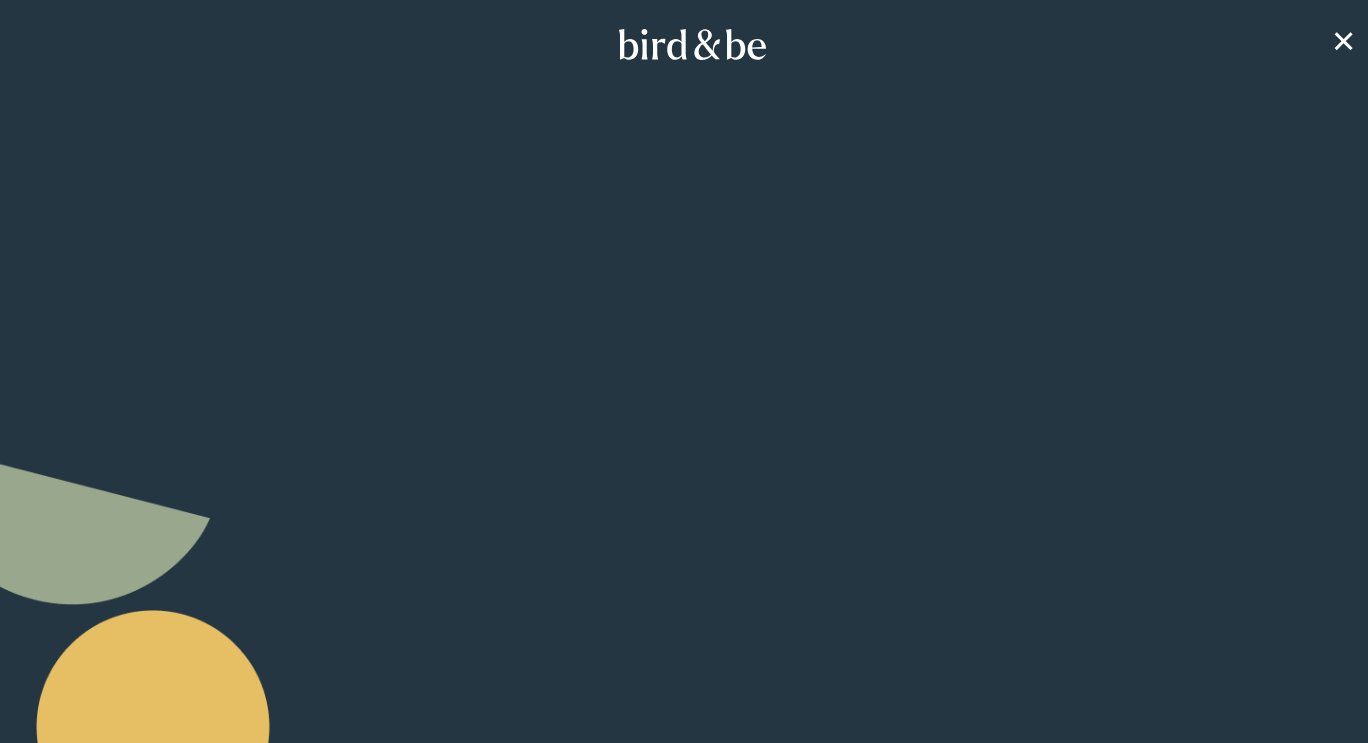scroll, scrollTop: 0, scrollLeft: 0, axis: both 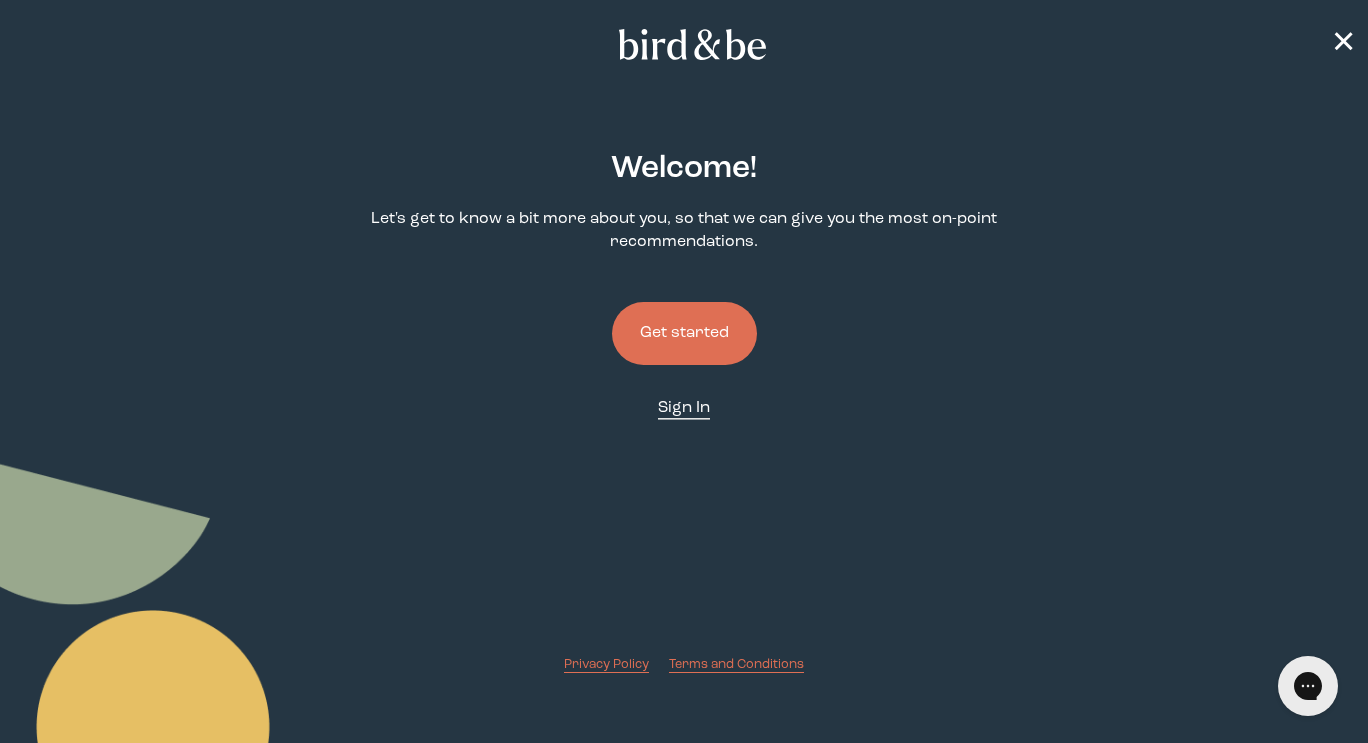 click on "Sign In" at bounding box center (684, 408) 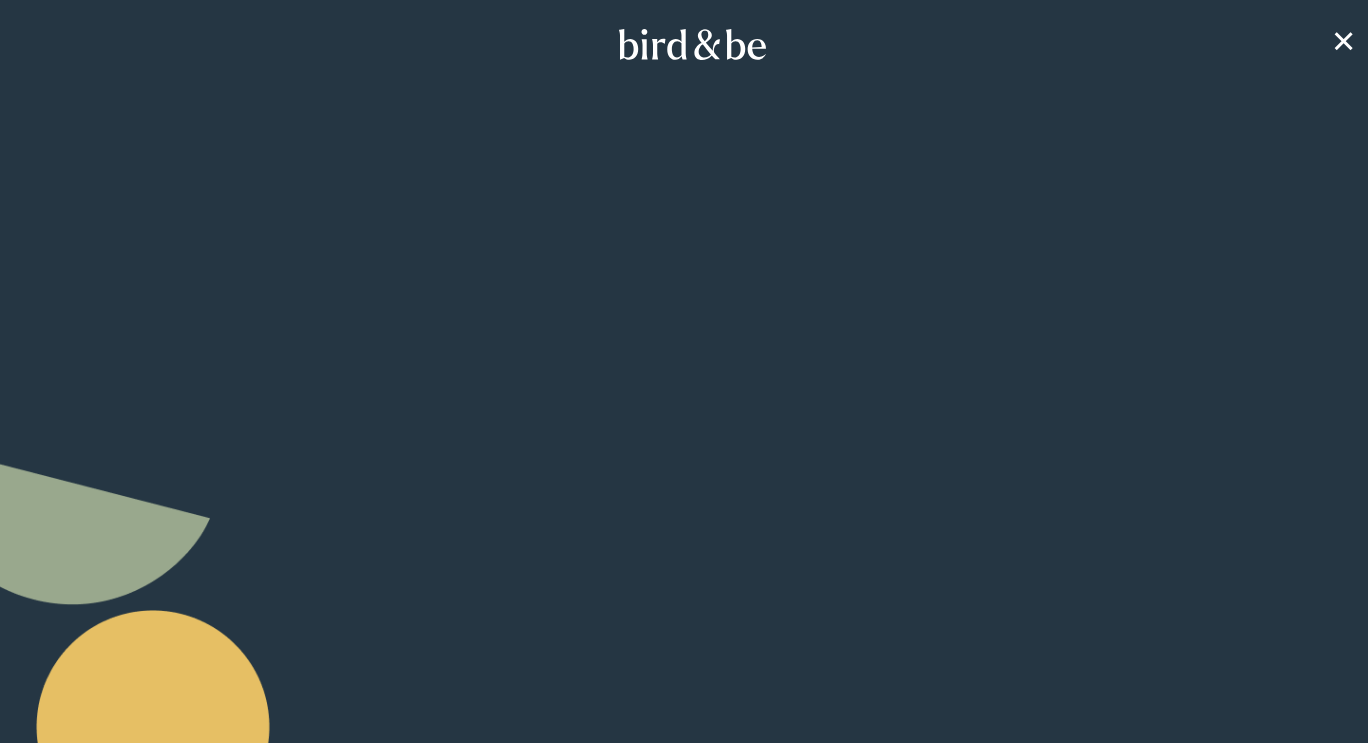 scroll, scrollTop: 0, scrollLeft: 0, axis: both 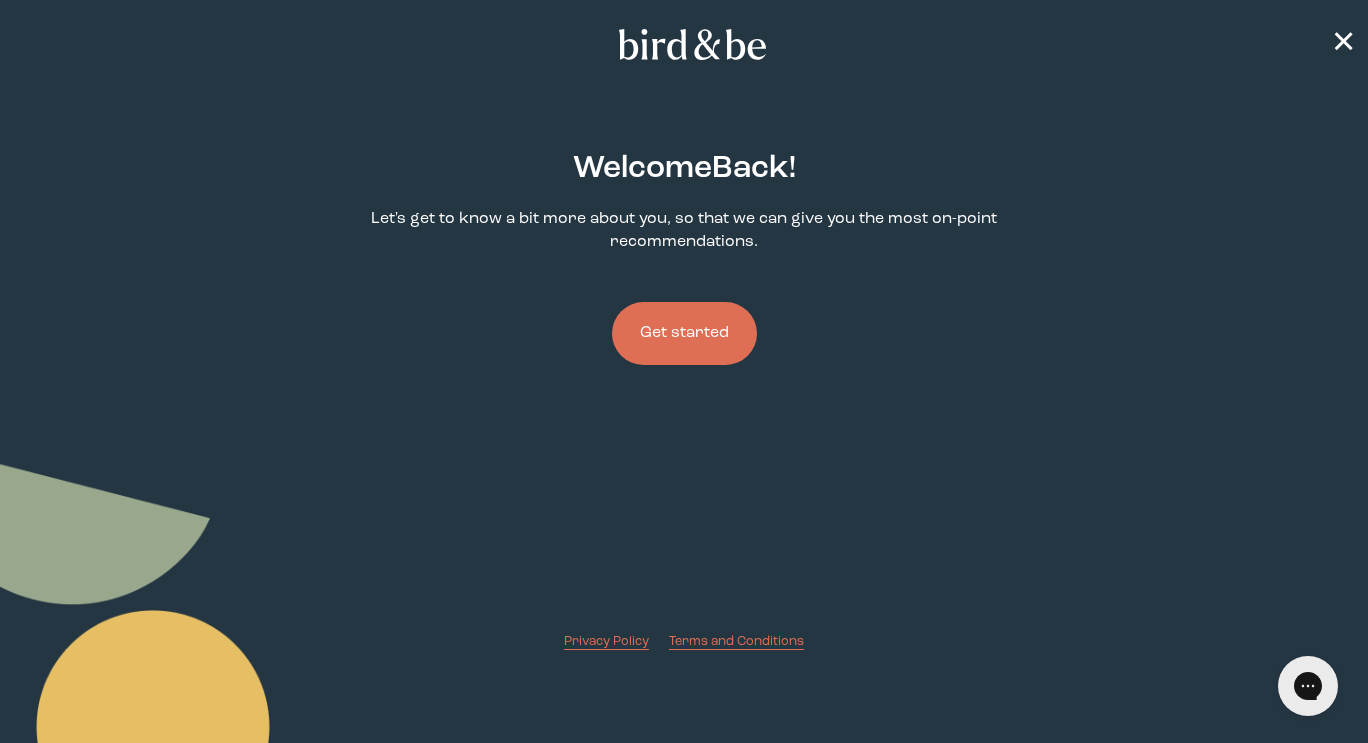 click on "Get started" at bounding box center (684, 333) 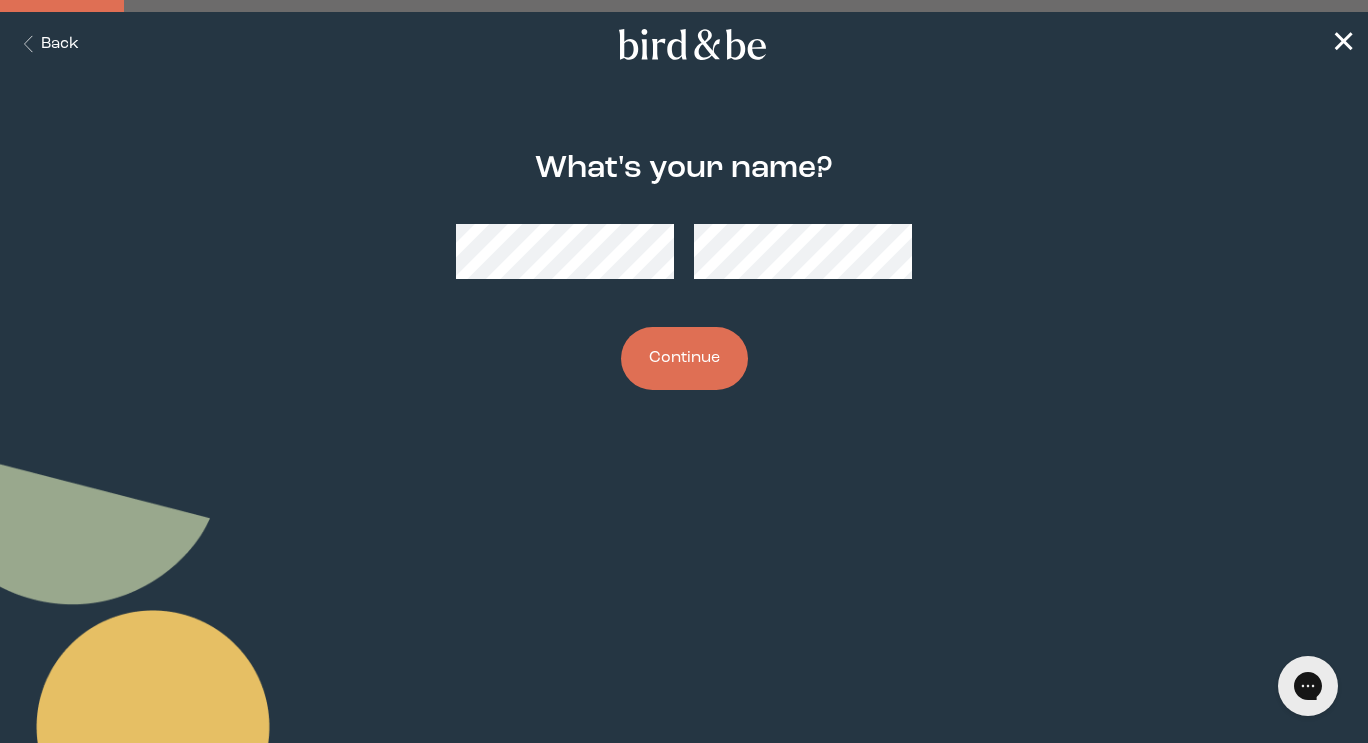 click on "Continue" at bounding box center (684, 358) 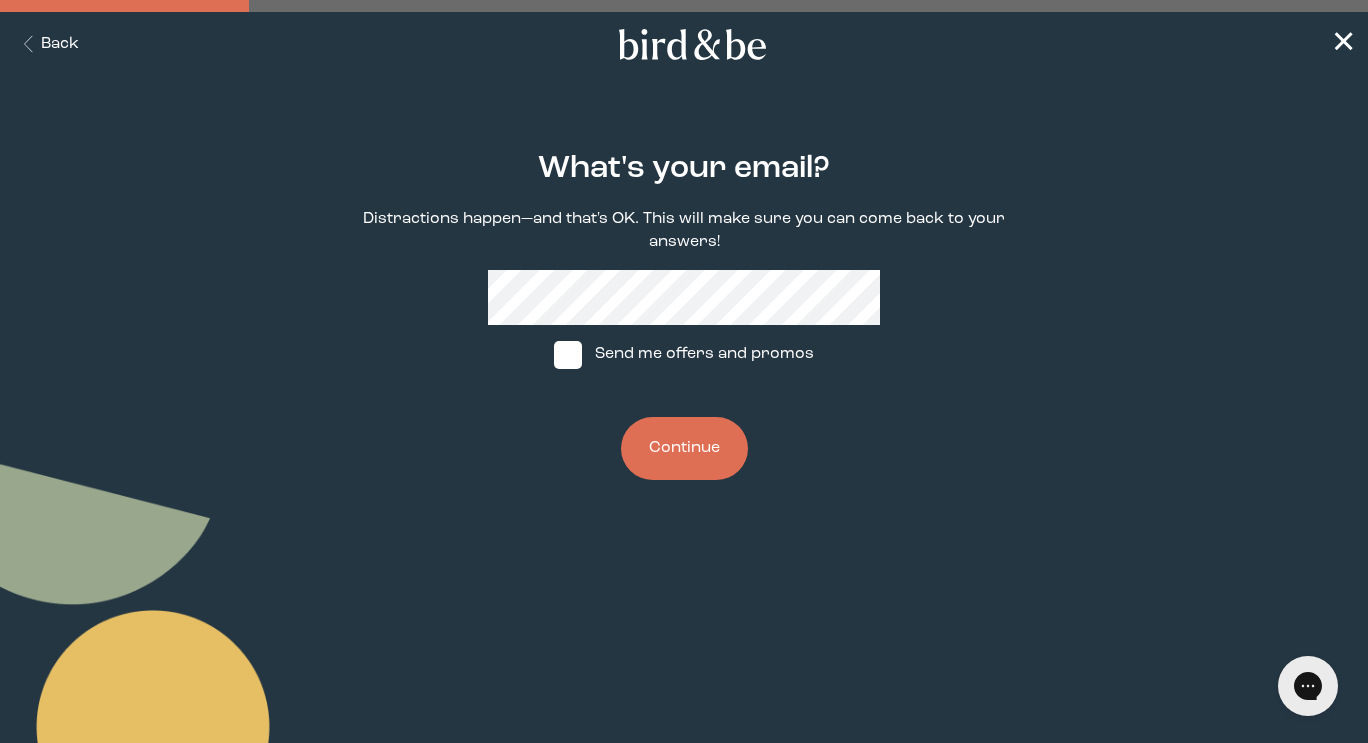 click on "Send me offers and promos" at bounding box center [684, 355] 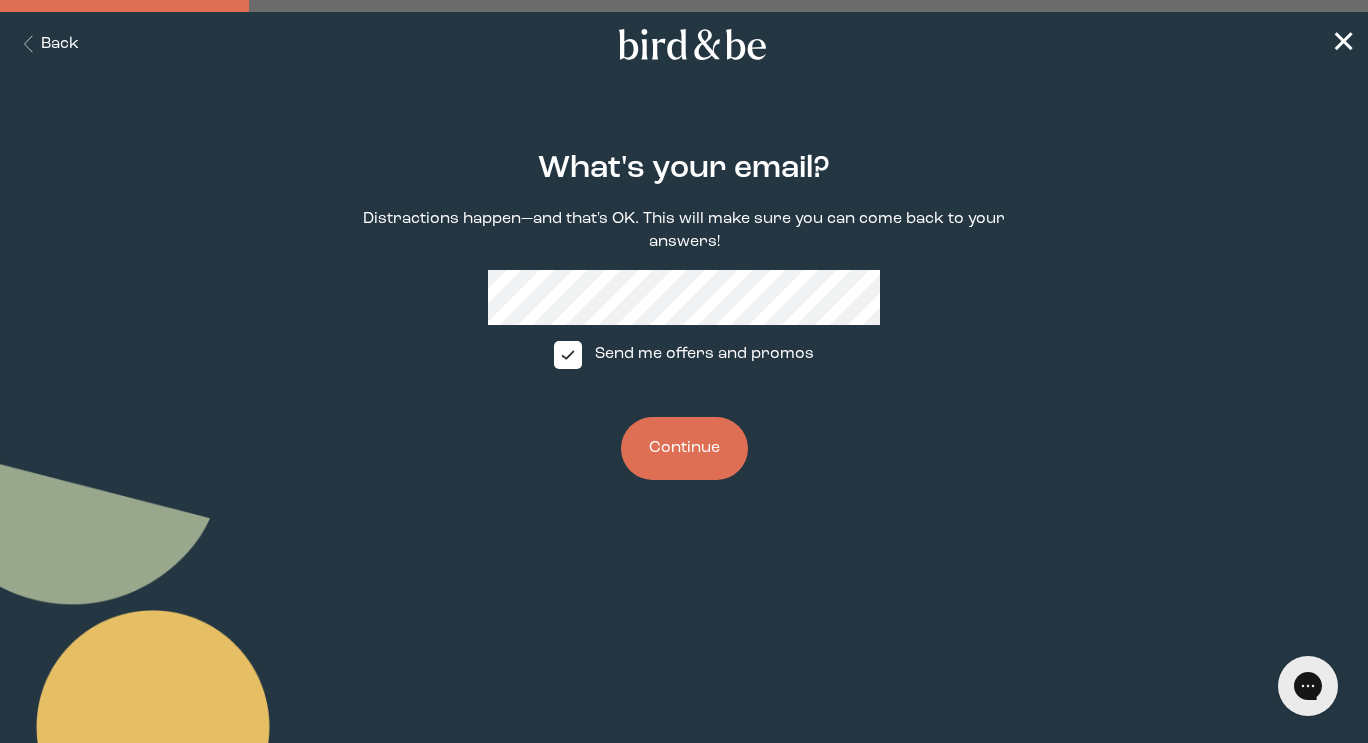 click on "Continue" at bounding box center (684, 448) 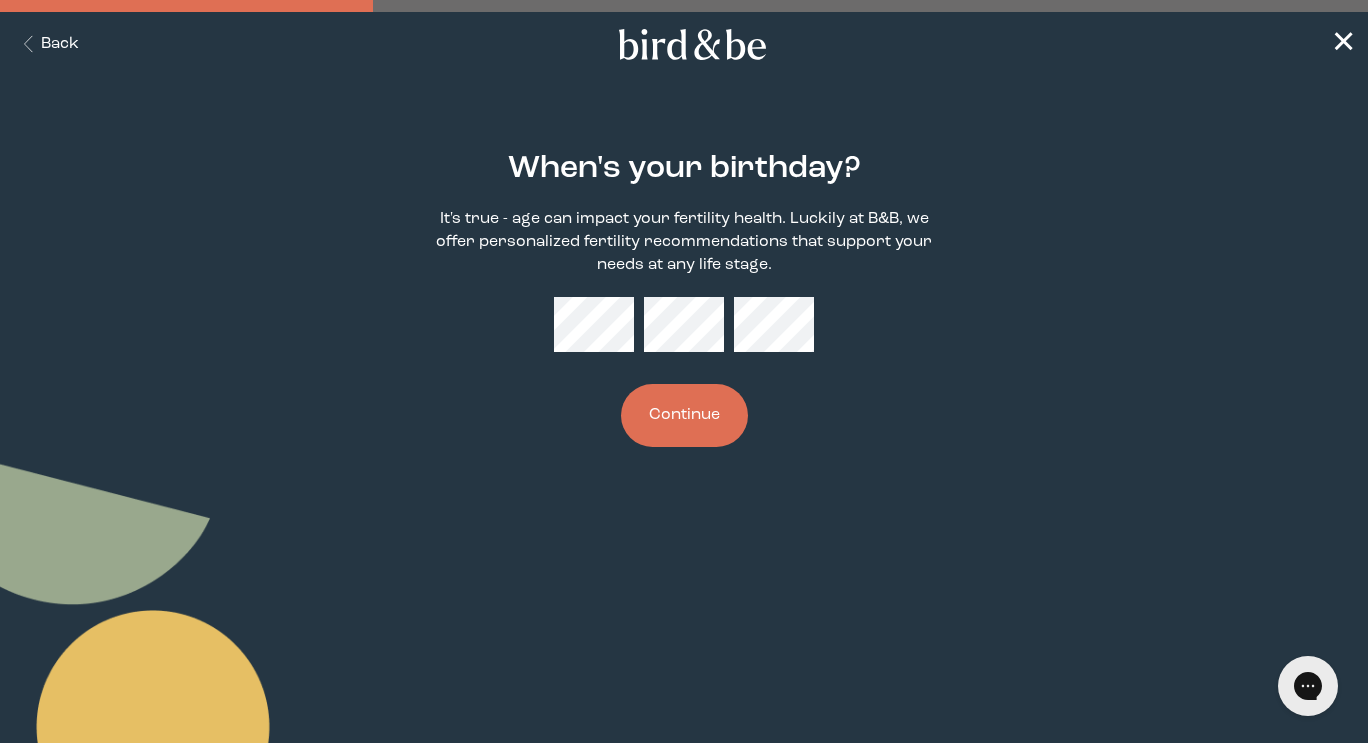 click on "When's your birthday? It's true - age can impact your fertility health. Luckily at B&B, we offer personalized fertility recommendations that support your needs at any life stage. Continue" at bounding box center (684, 299) 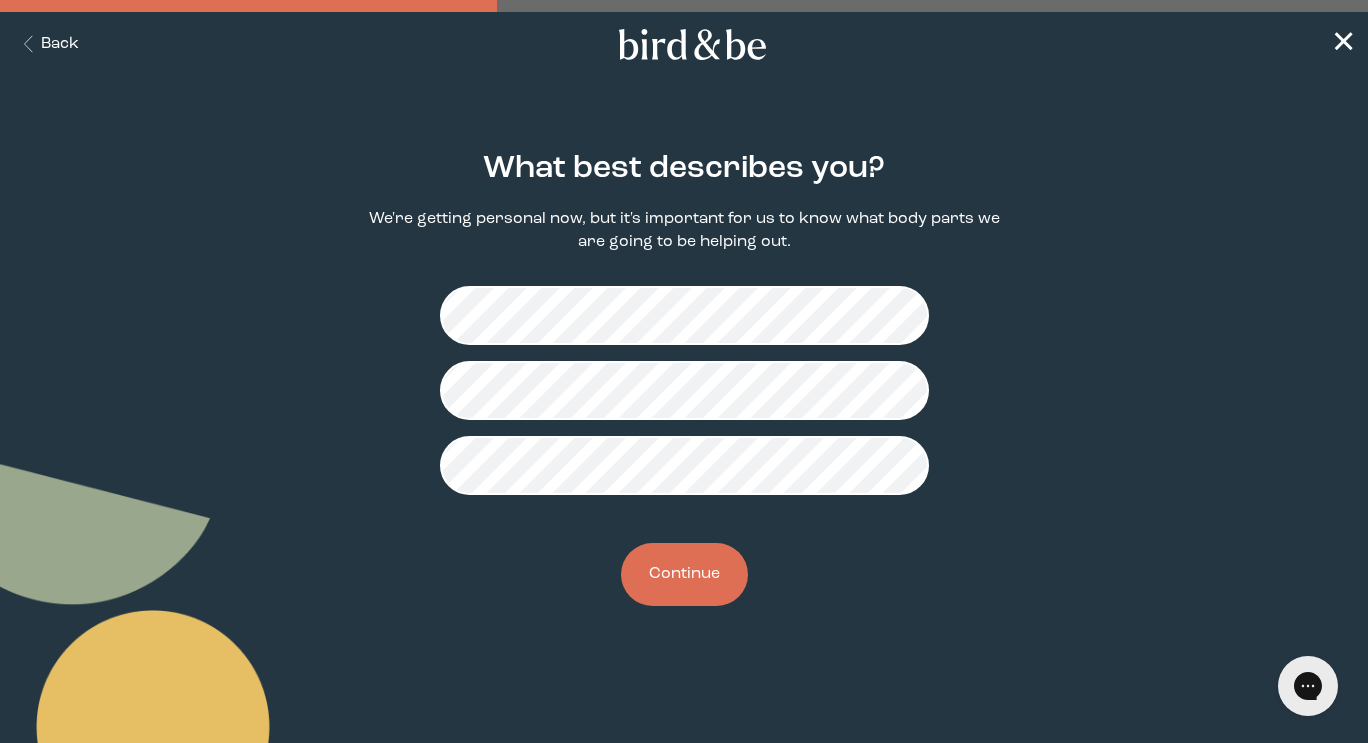 click on "Continue" at bounding box center (684, 574) 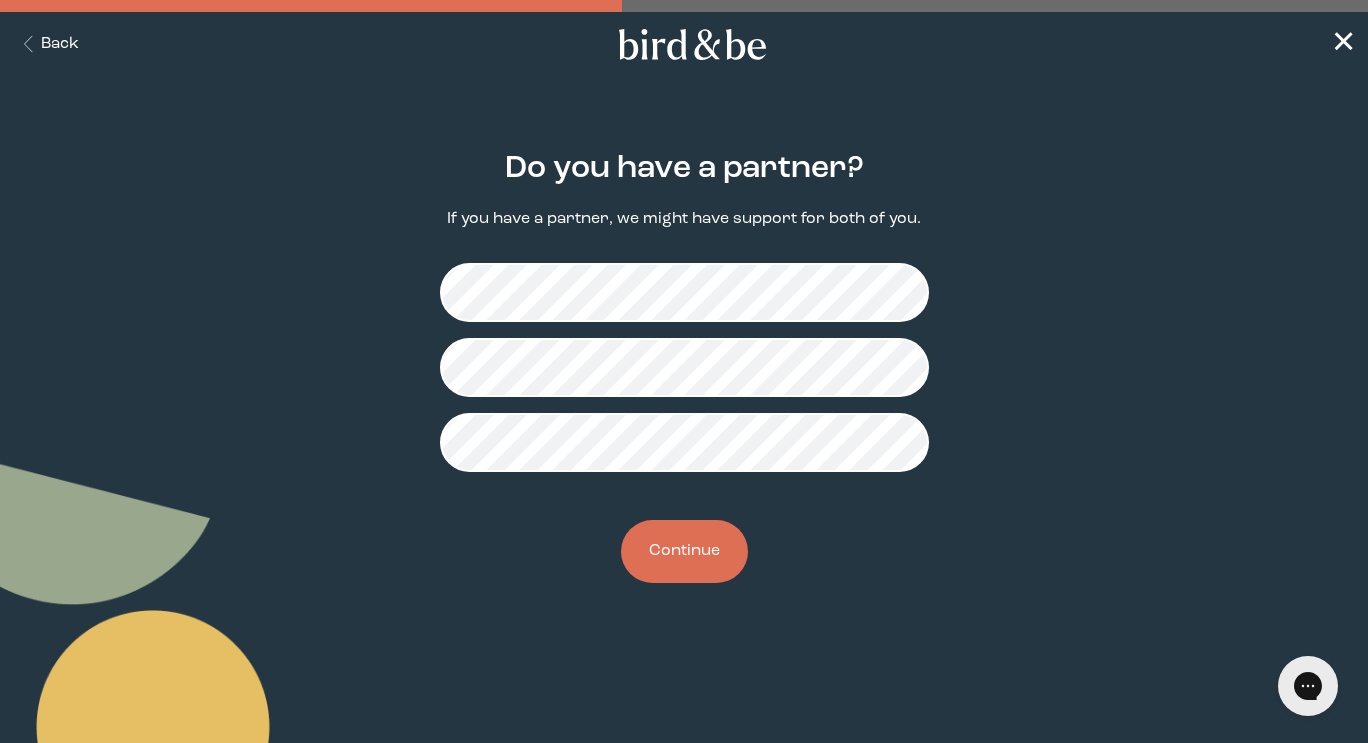 click on "Continue" at bounding box center [684, 551] 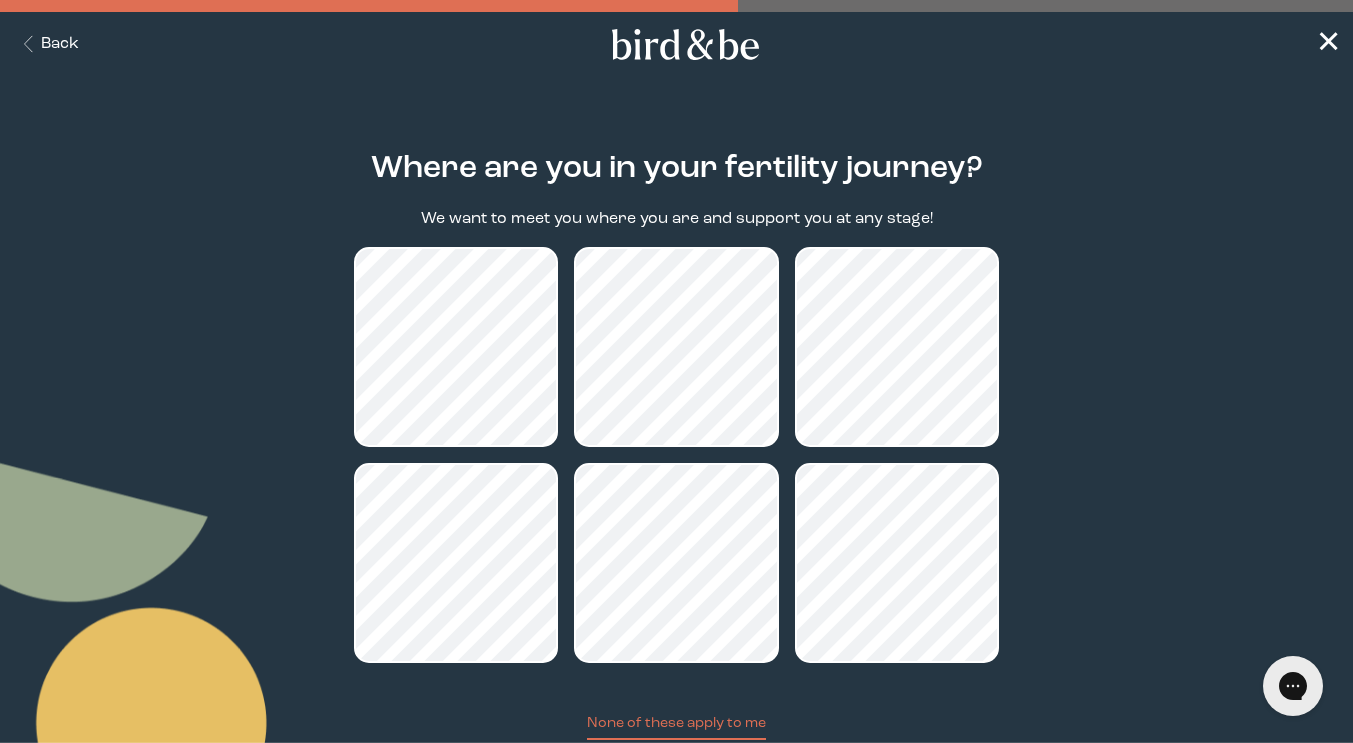 scroll, scrollTop: 140, scrollLeft: 0, axis: vertical 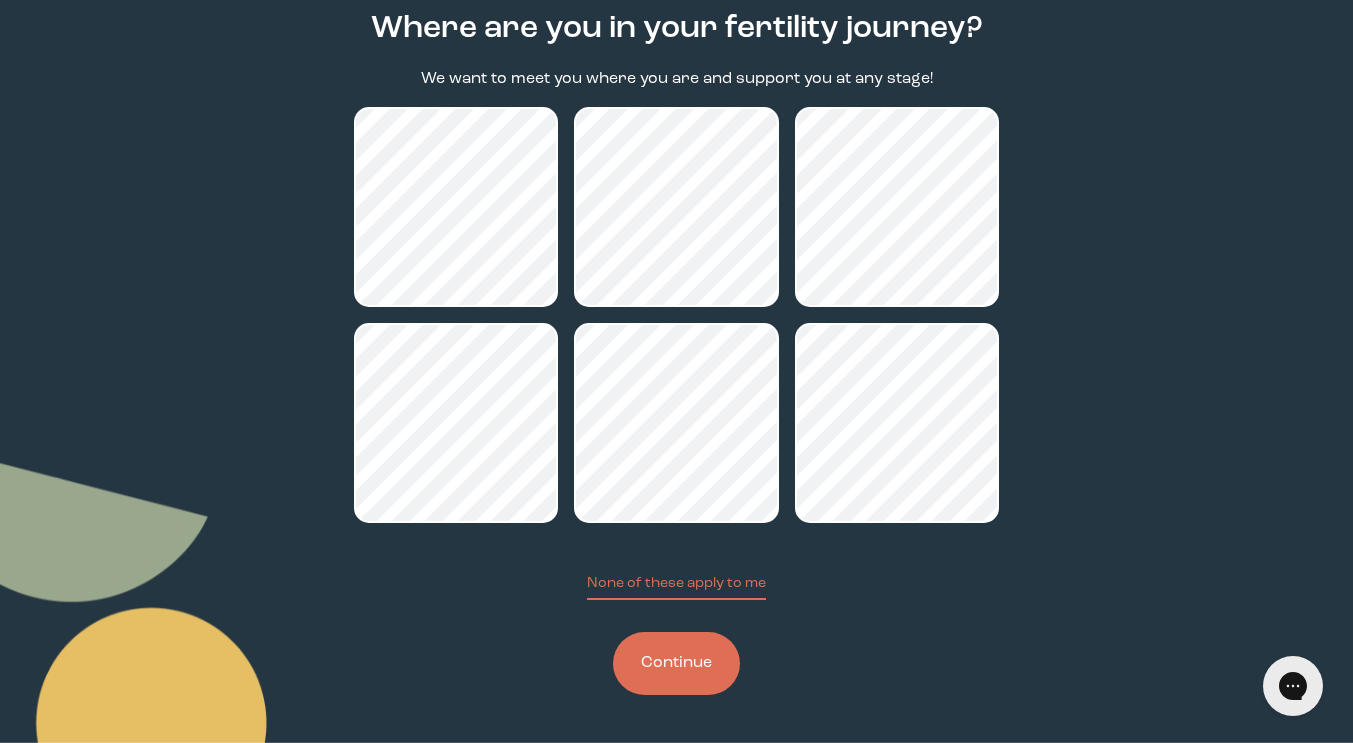 click on "Continue" at bounding box center [676, 663] 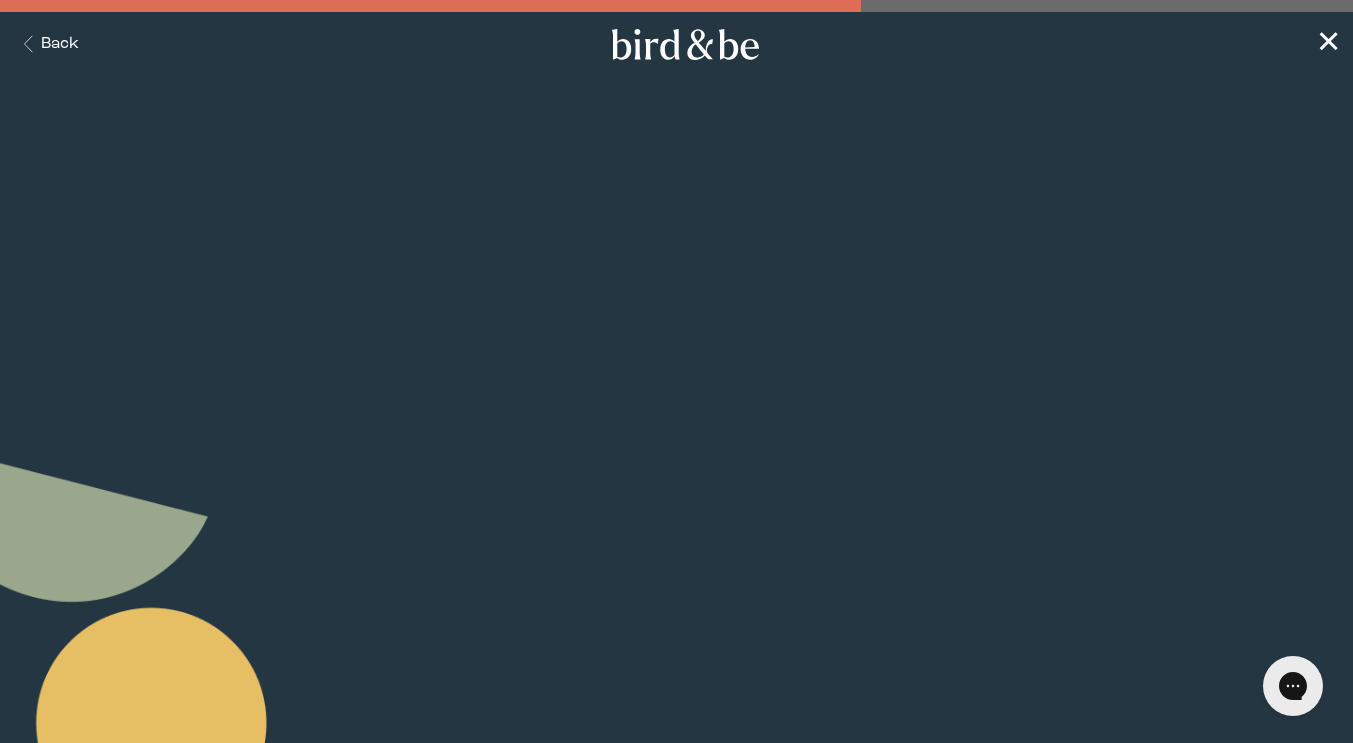 scroll, scrollTop: 0, scrollLeft: 0, axis: both 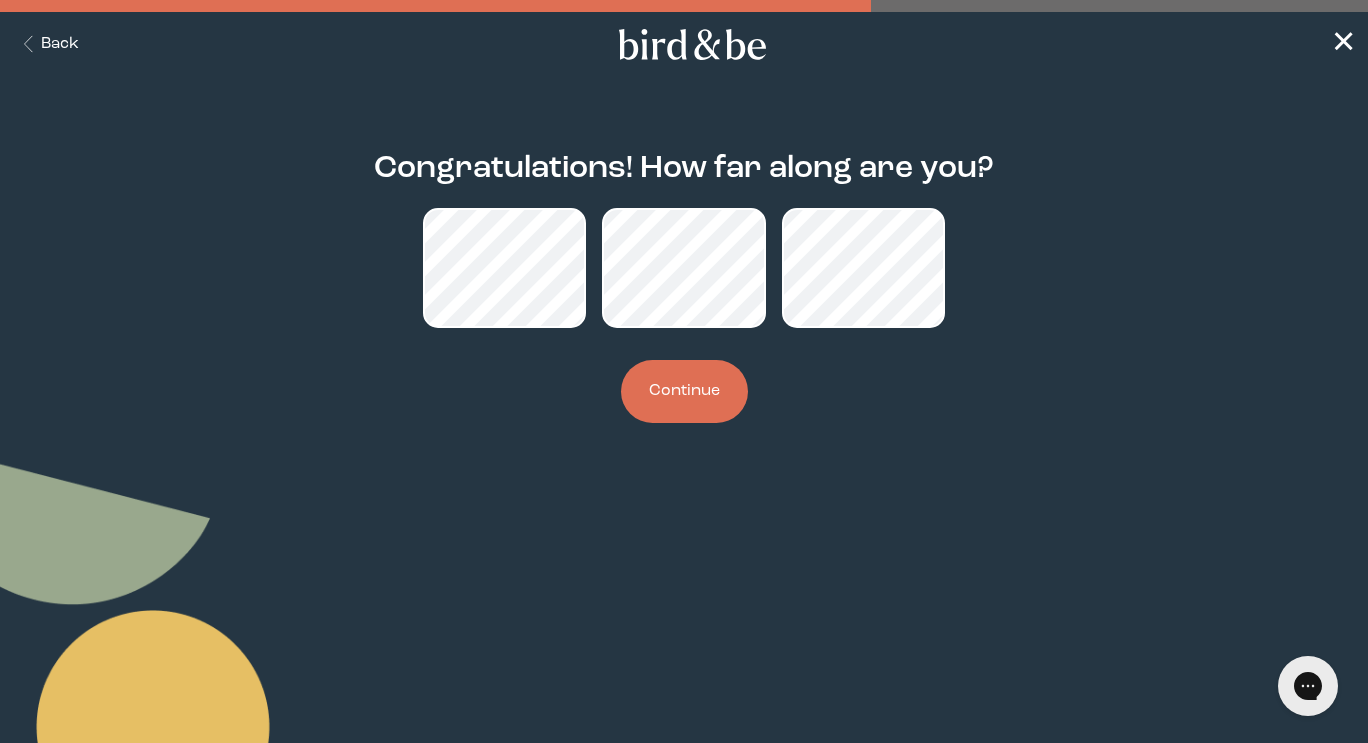click on "Continue" at bounding box center (684, 391) 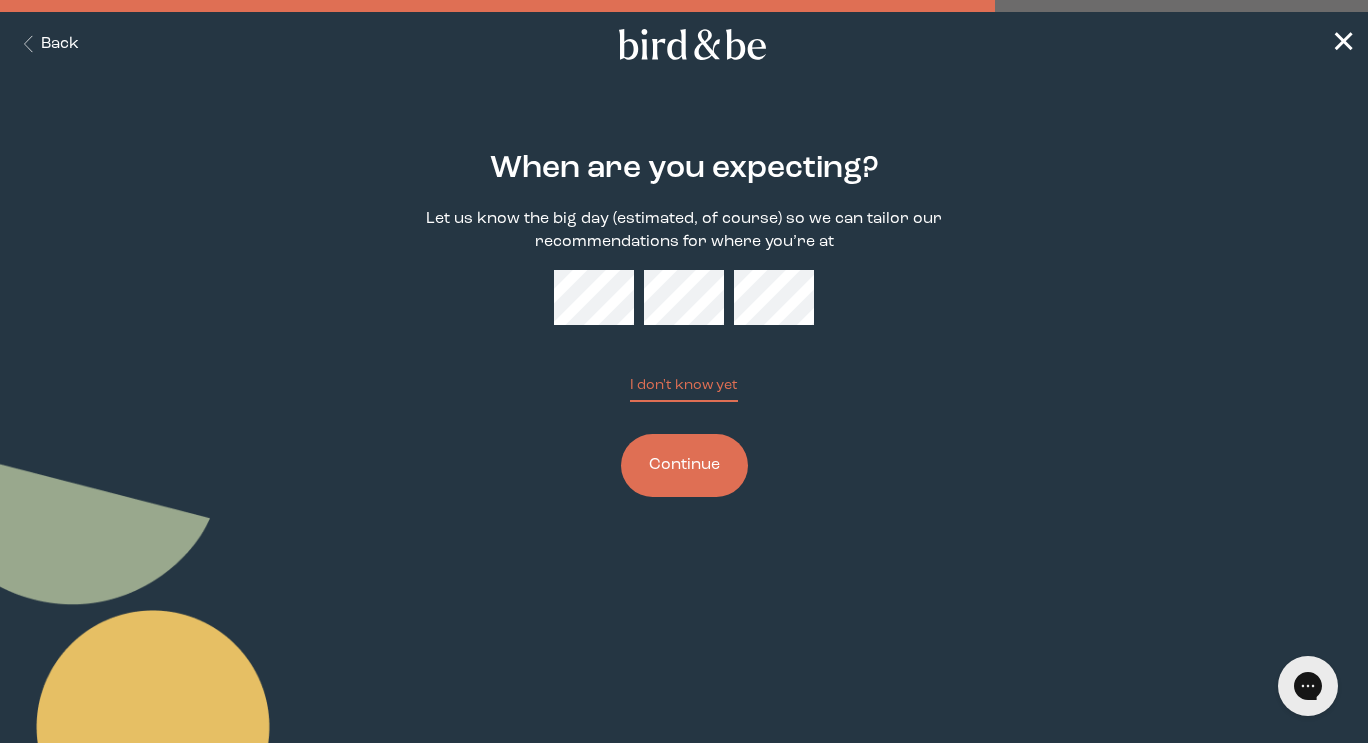 click on "Continue" at bounding box center (684, 465) 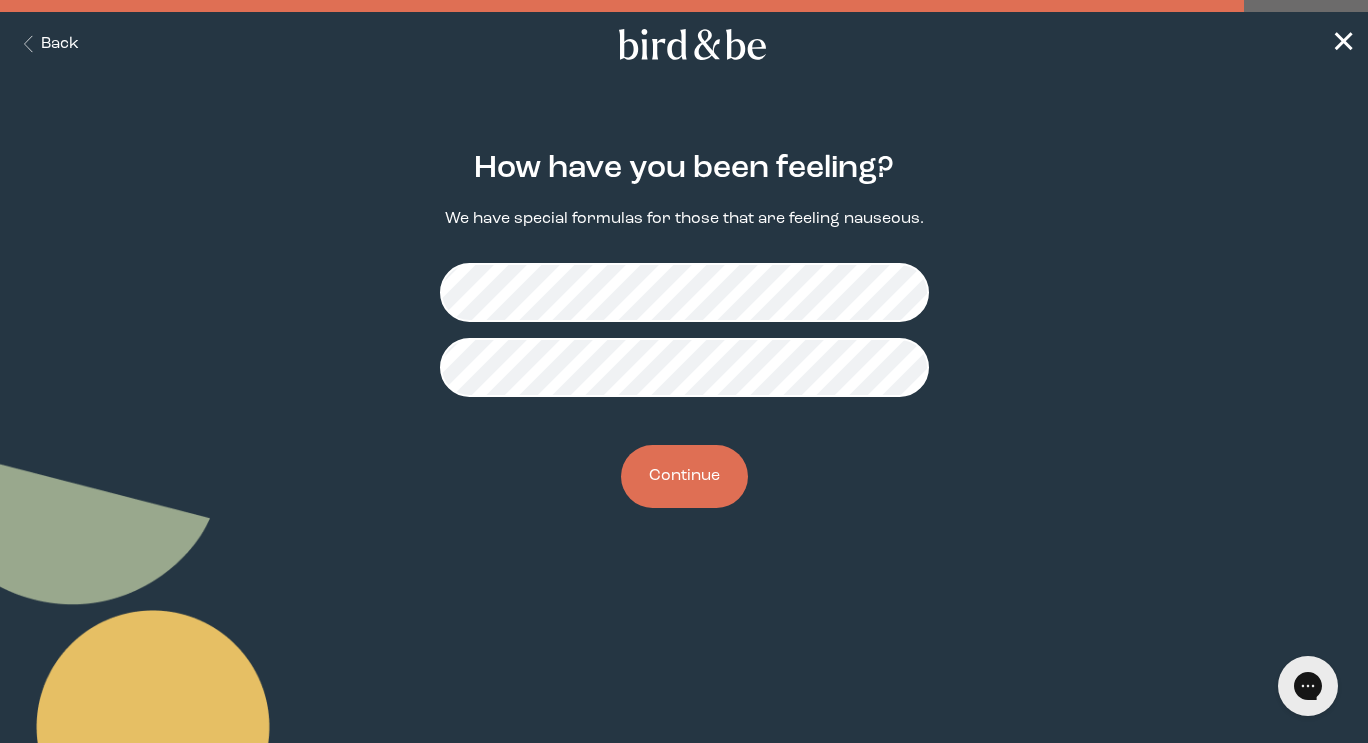 click on "Continue" at bounding box center (684, 476) 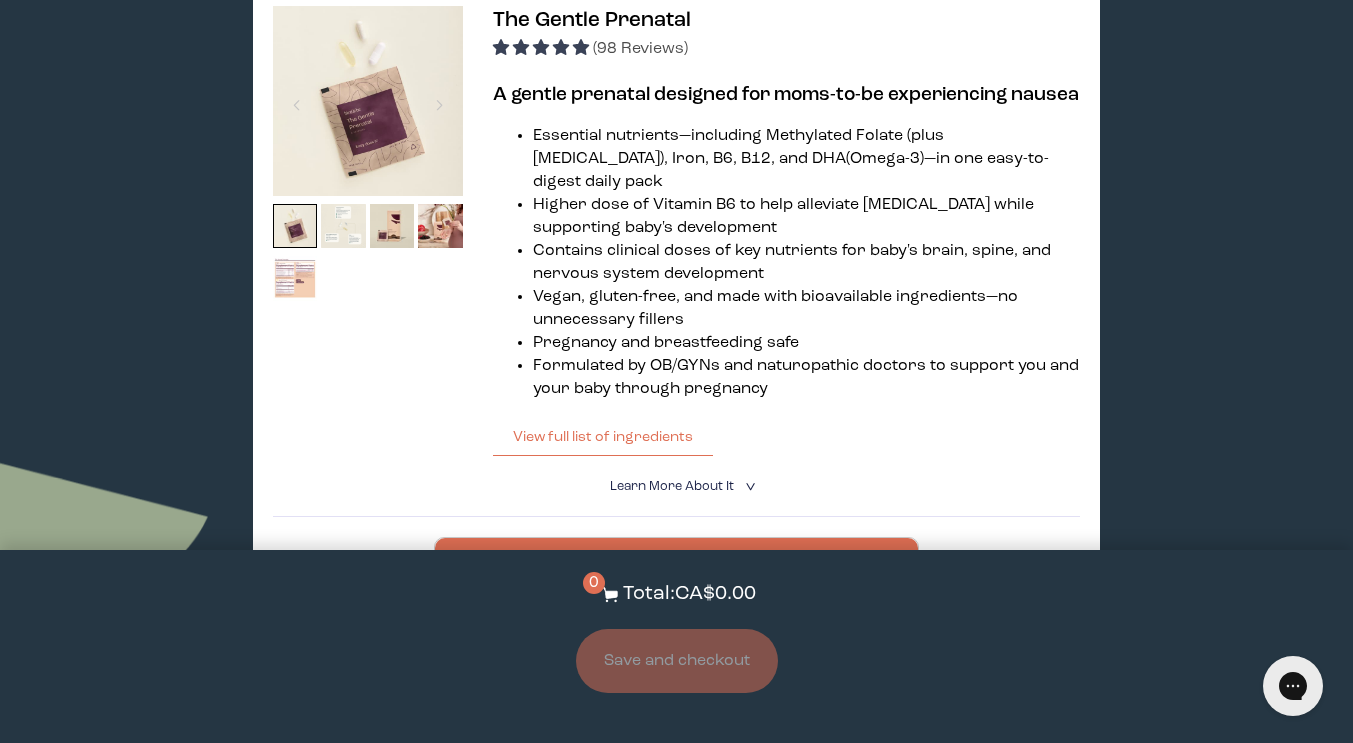 scroll, scrollTop: 1235, scrollLeft: 0, axis: vertical 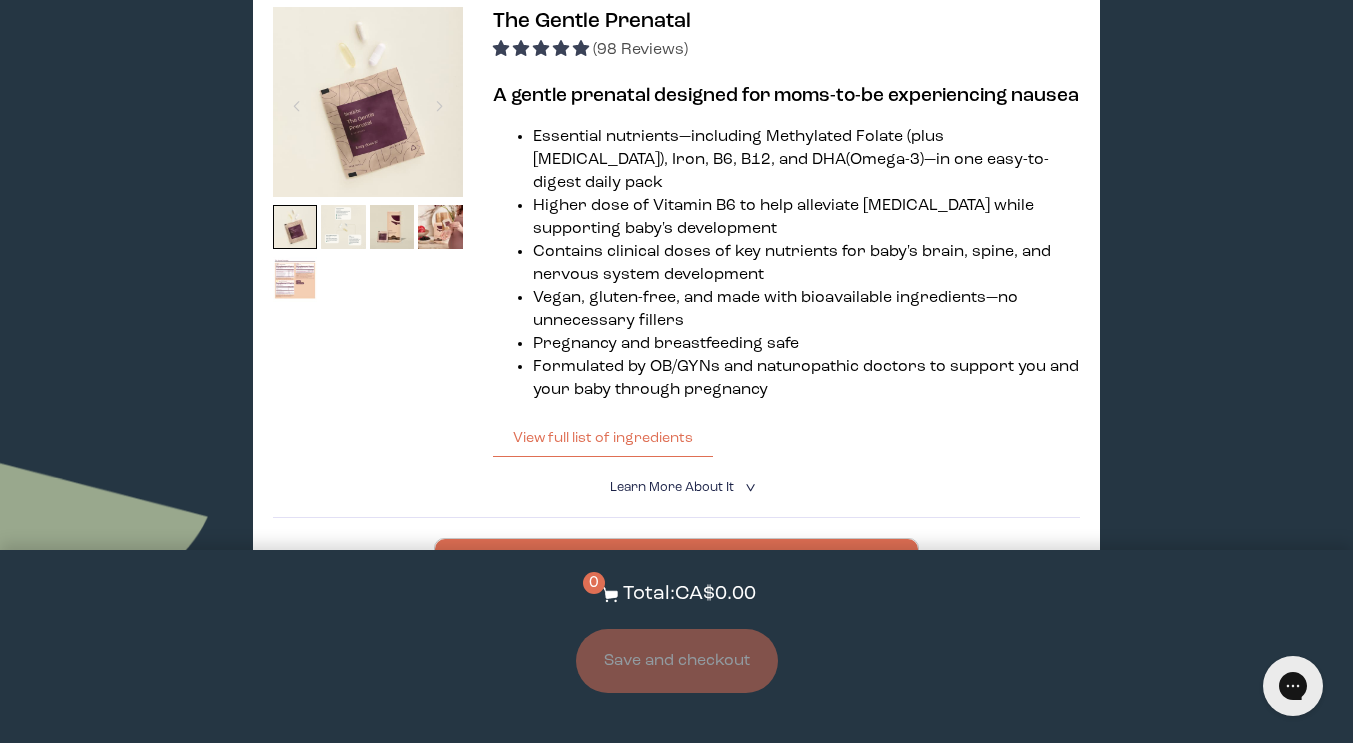 click on "Learn More About it   < What makes it special     30 daily packs  to simplify your routine—just one sachet a   day     Formulated to get you all the key nutrients to support pregnancy without worsening your nausea        High-quality bioavailable ingredients  (that means they’re   ready for your body to use) at just the right dosages    Vegan formula free of gluten, dairy, shellfish, yeast, artificial colors/dyes and preservatives     HSA/FSA Eligible Is this product for you    Females and people with eggs and/or a uterus who  either:         feel nauseous from prenatals, or     are experiencing nausea during pregnancy" at bounding box center [676, 488] 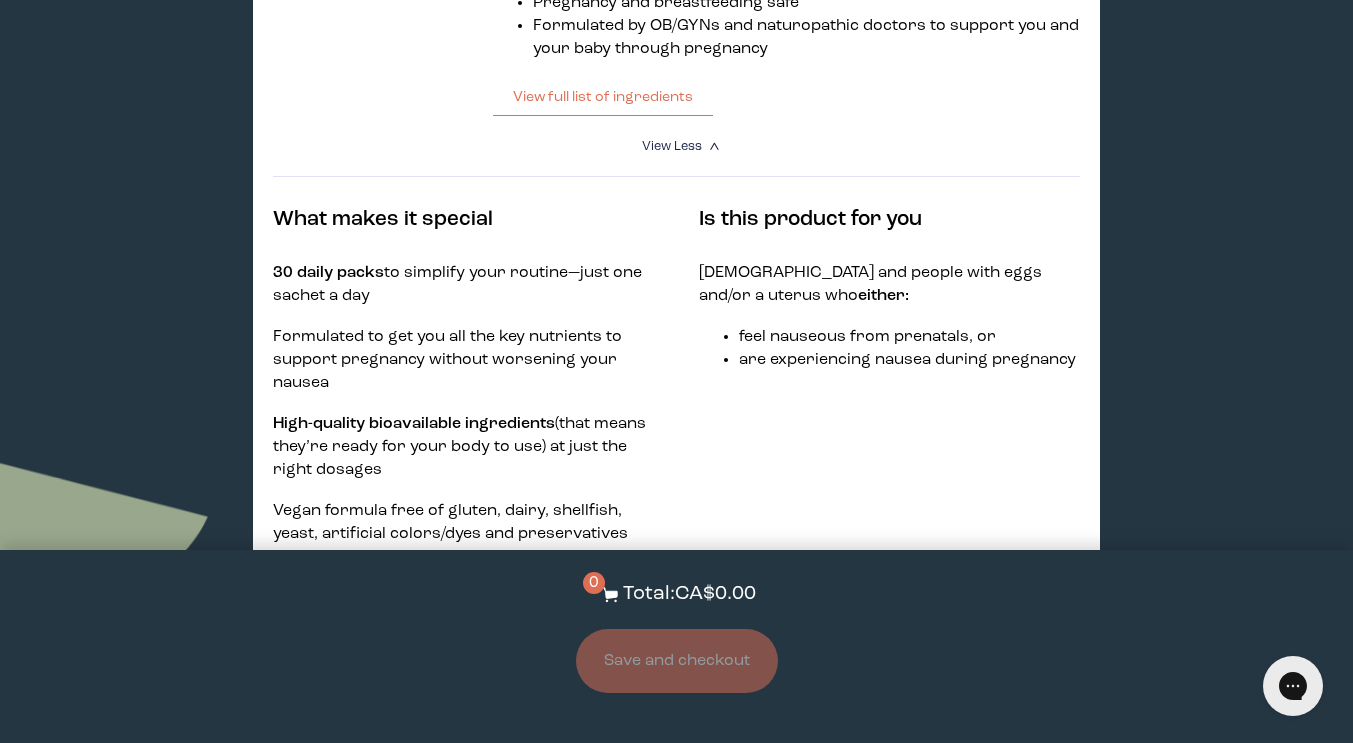 scroll, scrollTop: 1503, scrollLeft: 0, axis: vertical 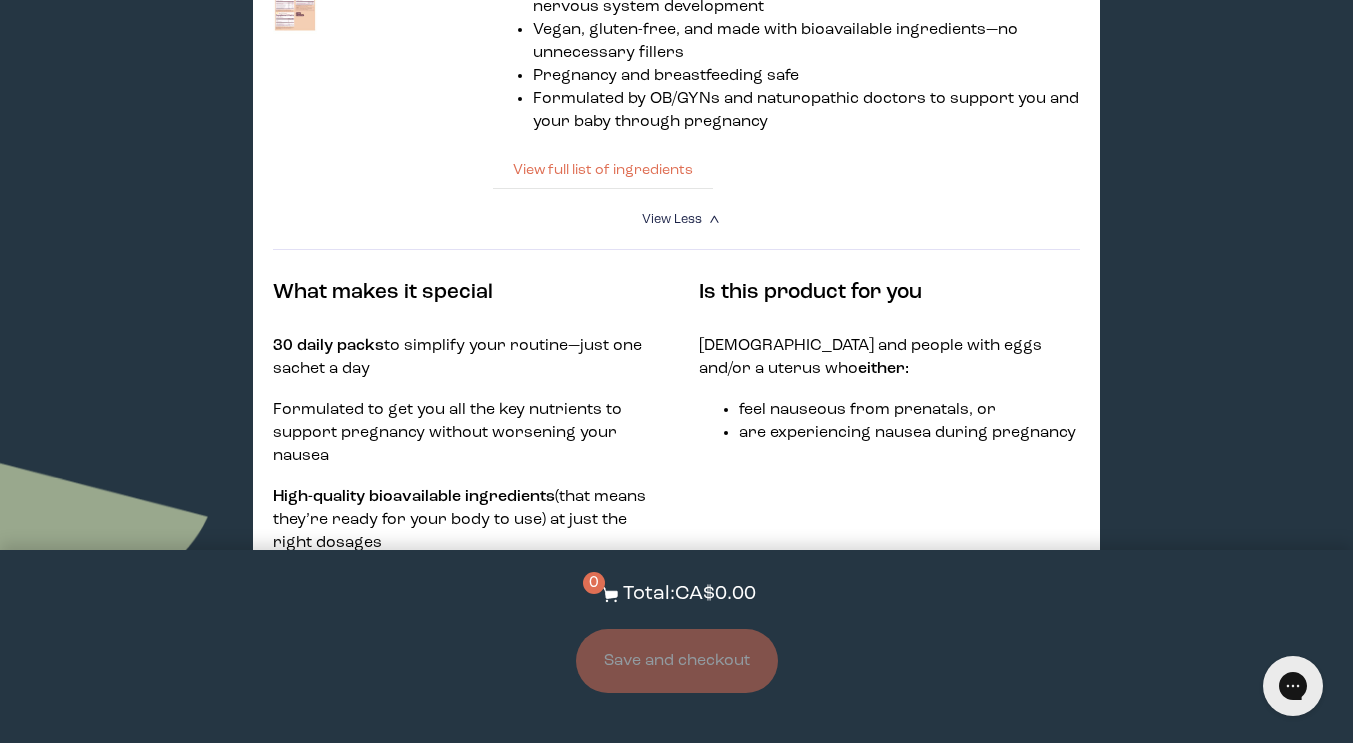 click on "View full list of ingredients" at bounding box center [603, 170] 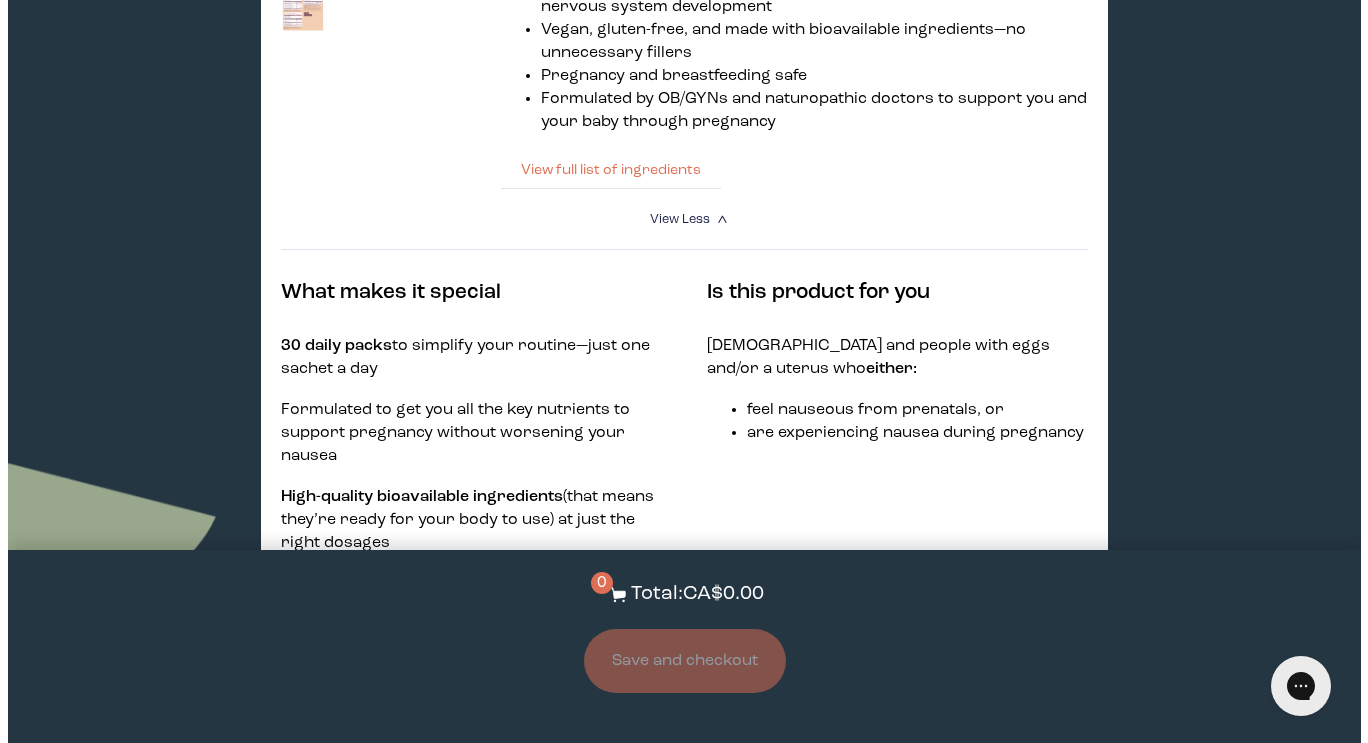 scroll, scrollTop: 1475, scrollLeft: 0, axis: vertical 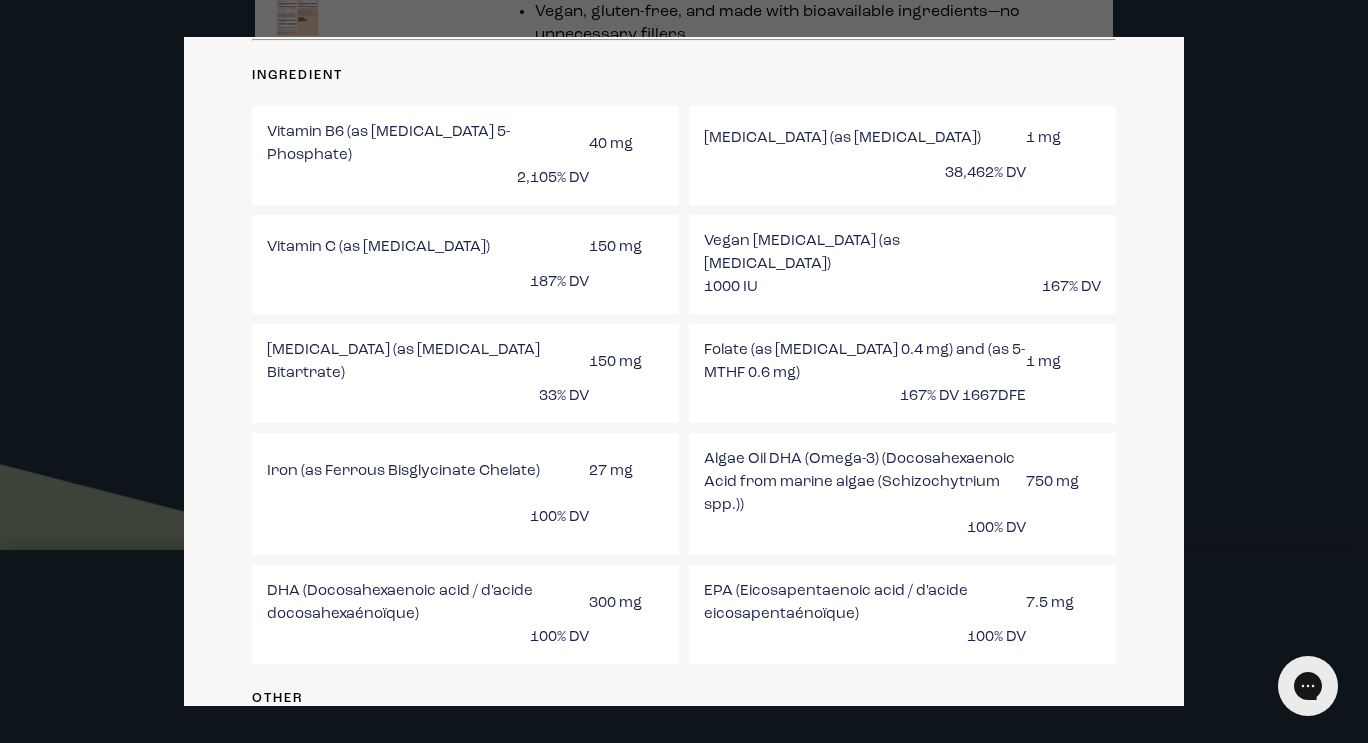click at bounding box center (684, 371) 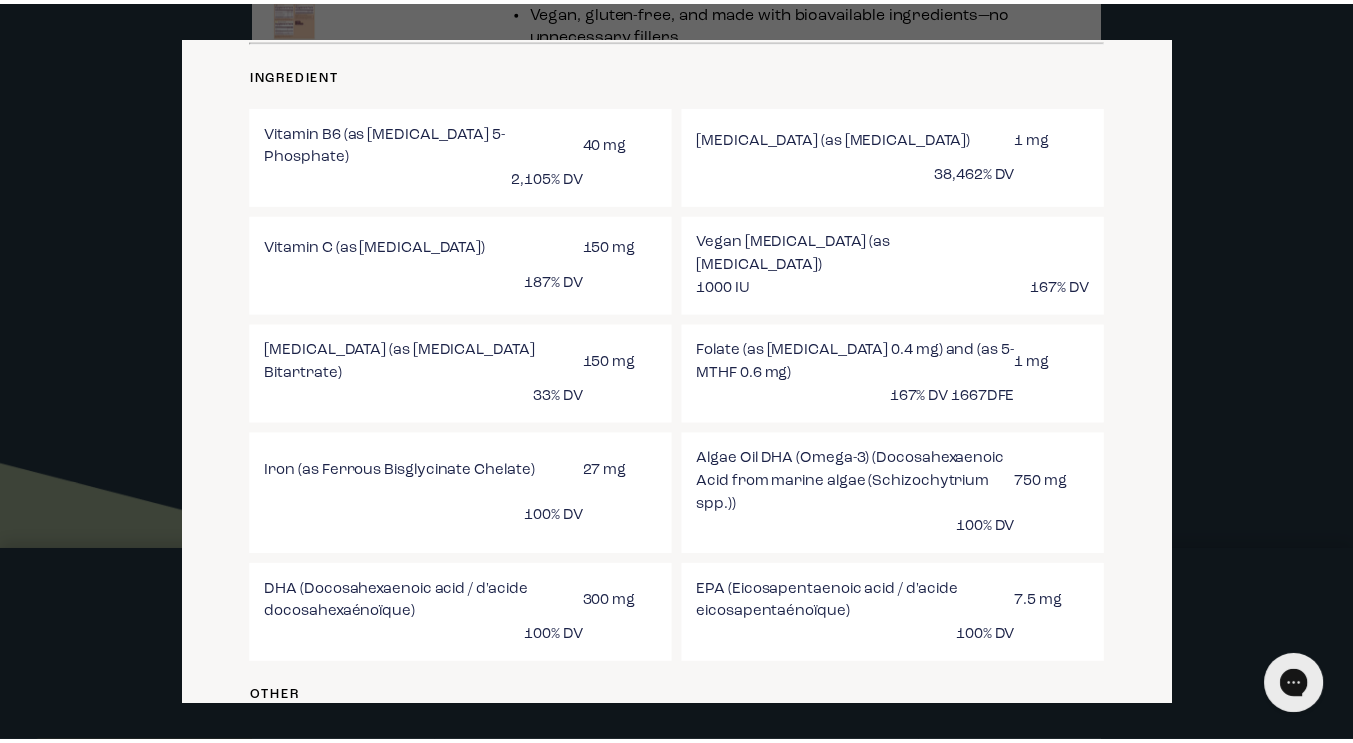 scroll, scrollTop: 1503, scrollLeft: 0, axis: vertical 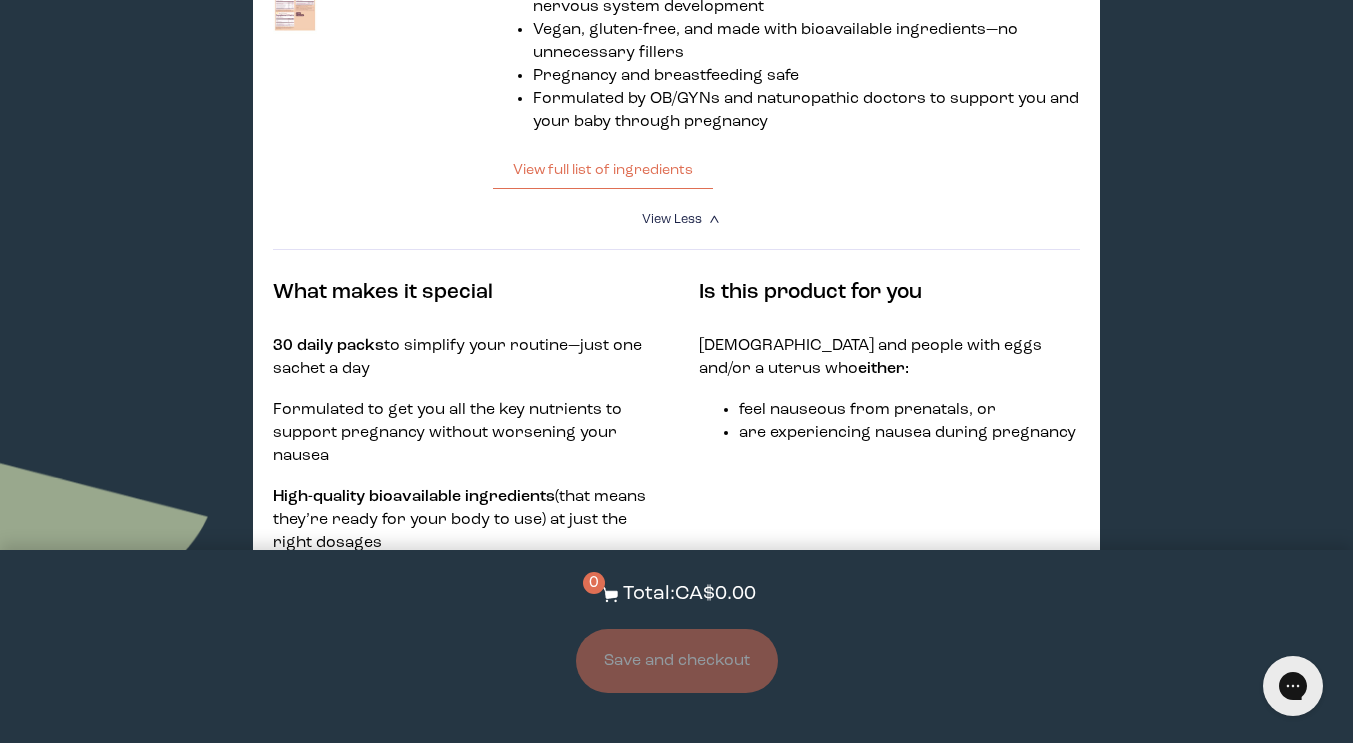 click on "0 Total:  CA$0.00 Save and checkout" at bounding box center [676, 646] 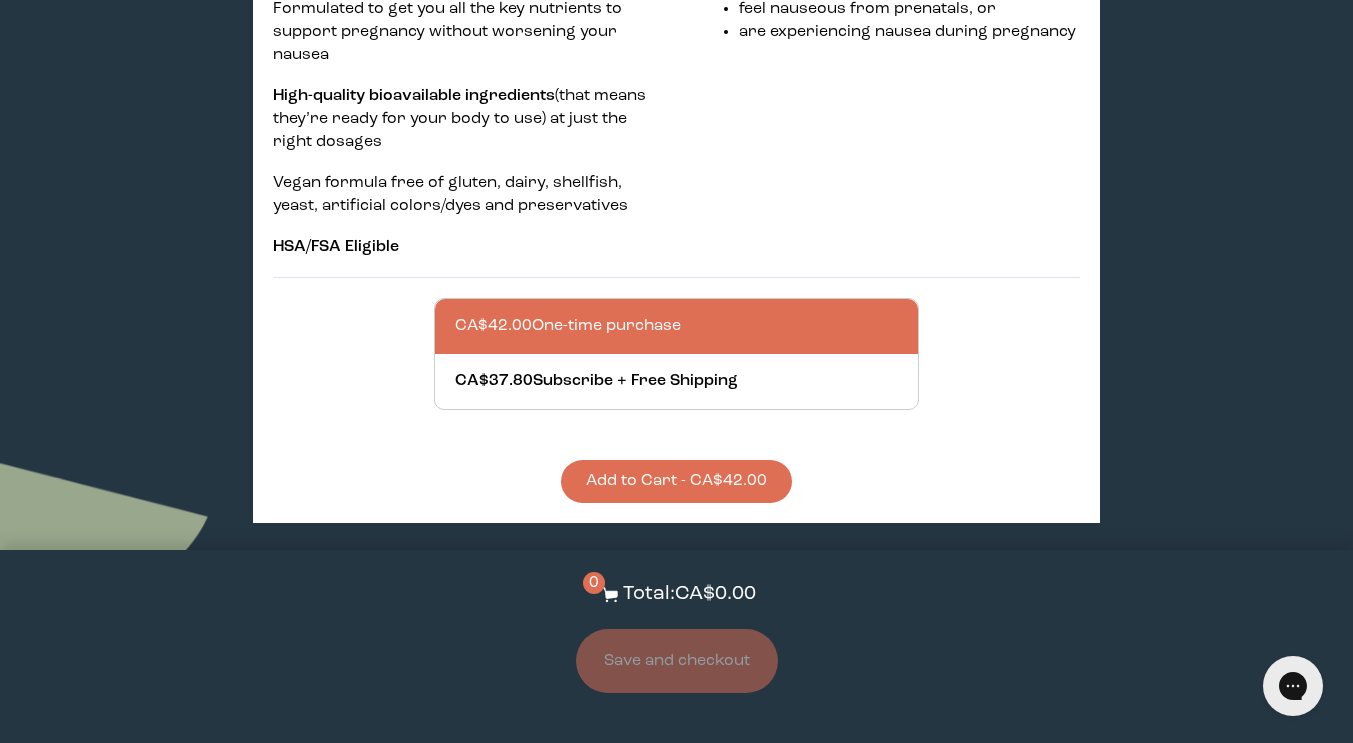 scroll, scrollTop: 1927, scrollLeft: 0, axis: vertical 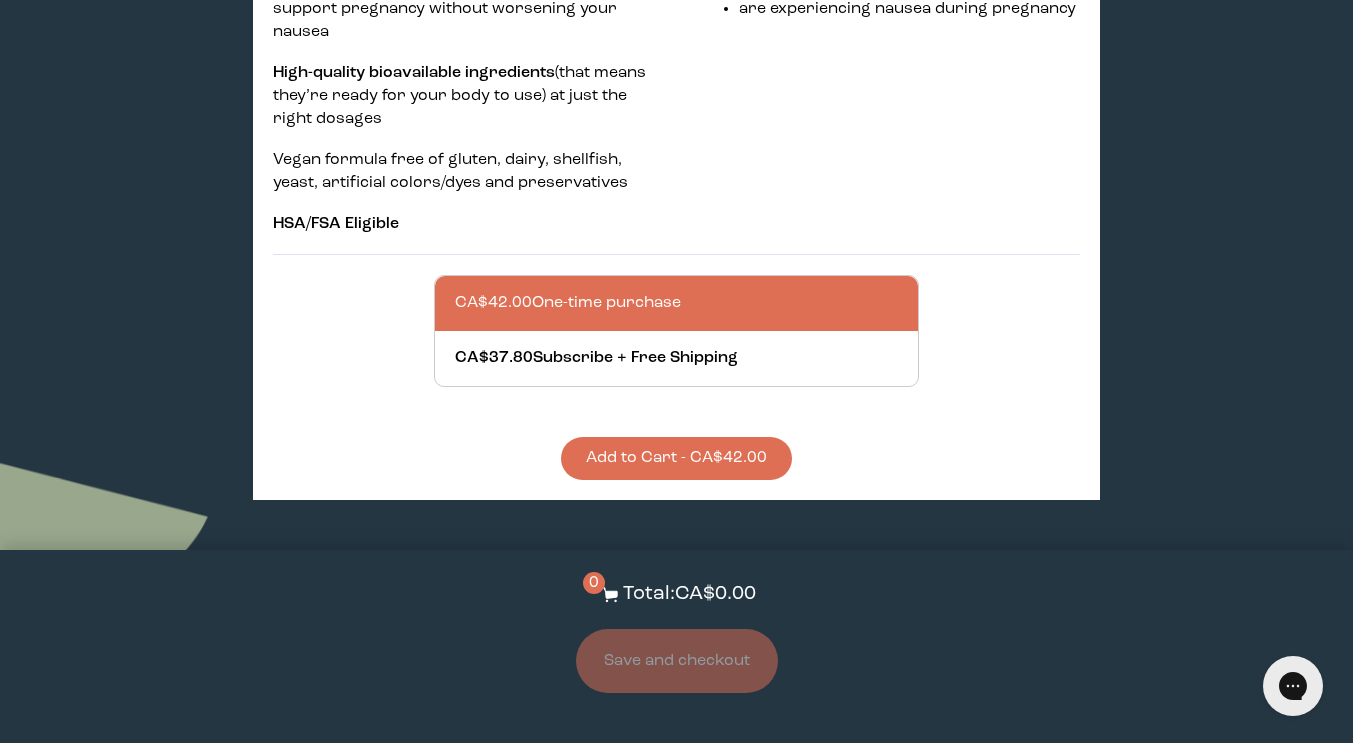 click on "Add to Cart - CA$42.00" at bounding box center (676, 458) 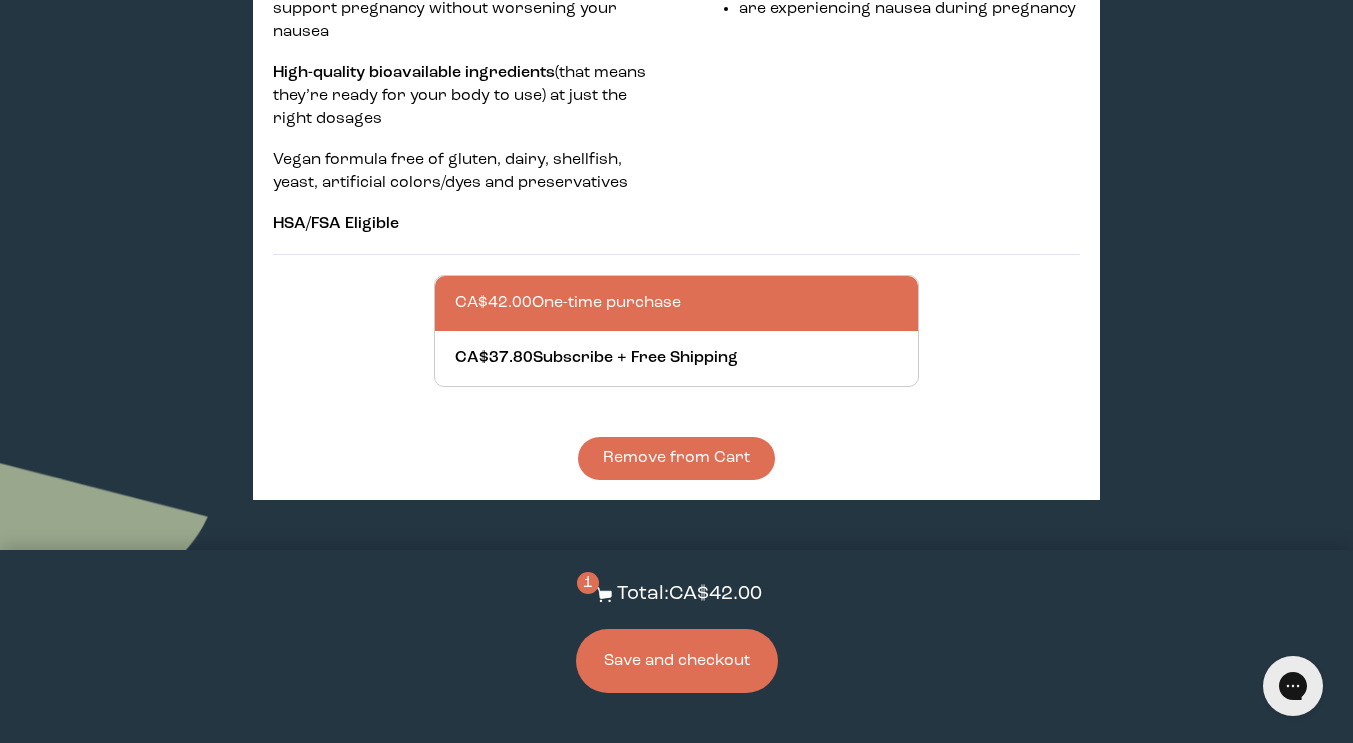 click on "Save and checkout" at bounding box center [677, 661] 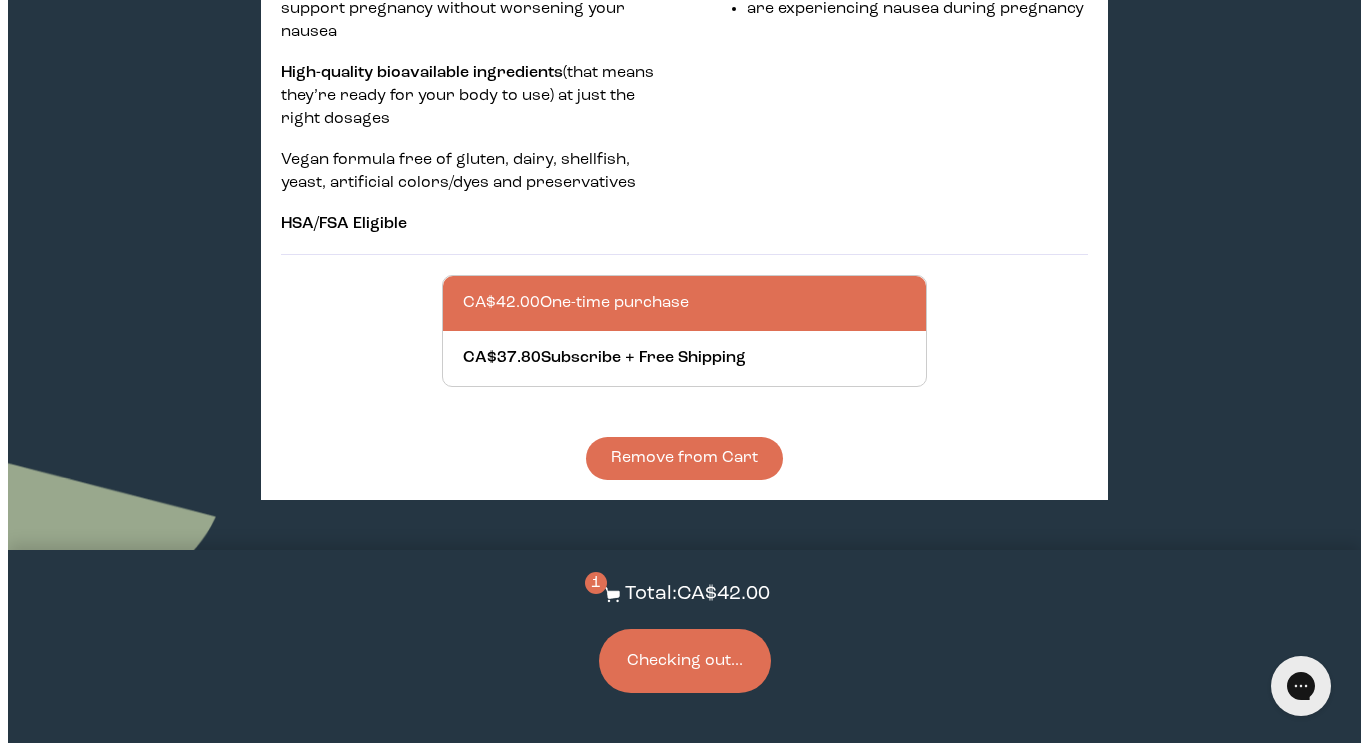 scroll, scrollTop: 0, scrollLeft: 0, axis: both 